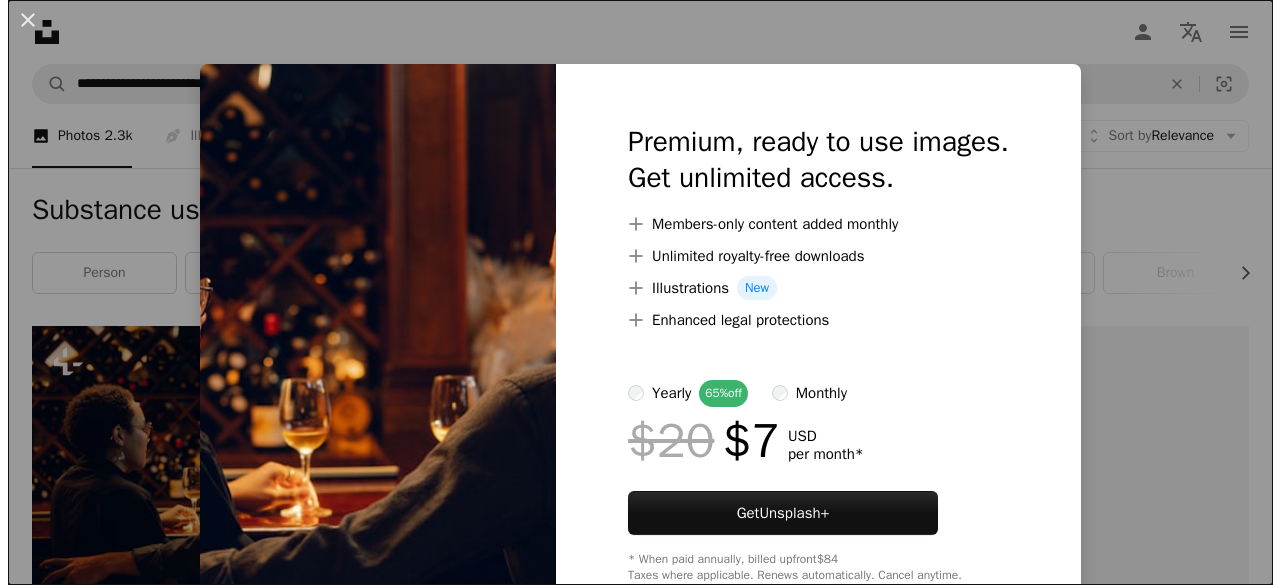 scroll, scrollTop: 248, scrollLeft: 0, axis: vertical 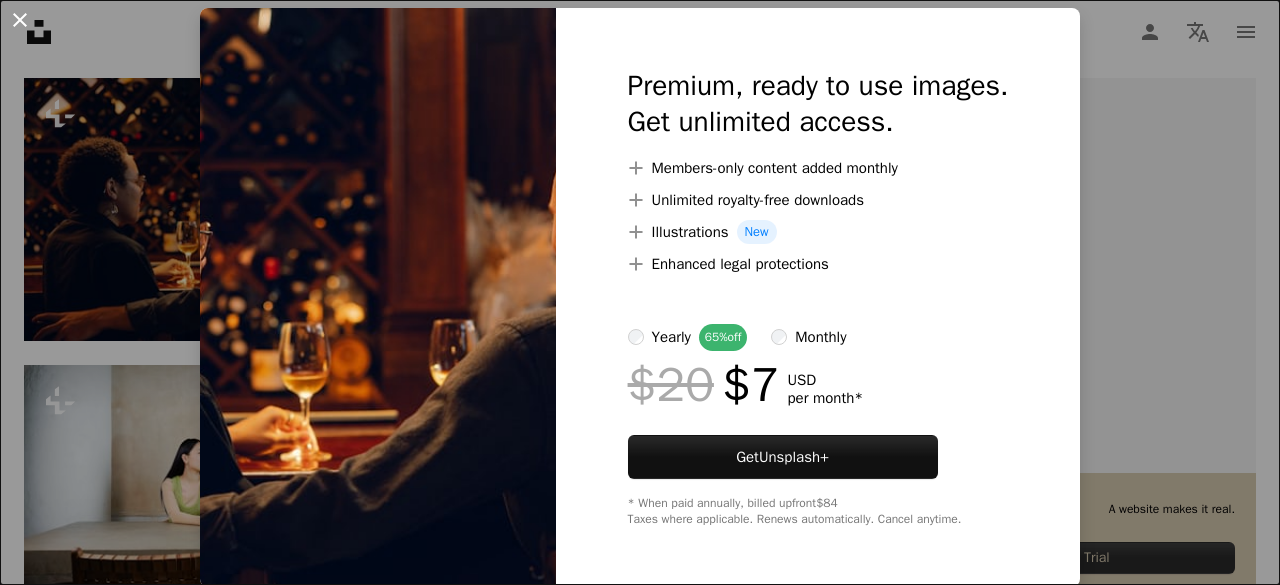 click on "An X shape" at bounding box center [20, 20] 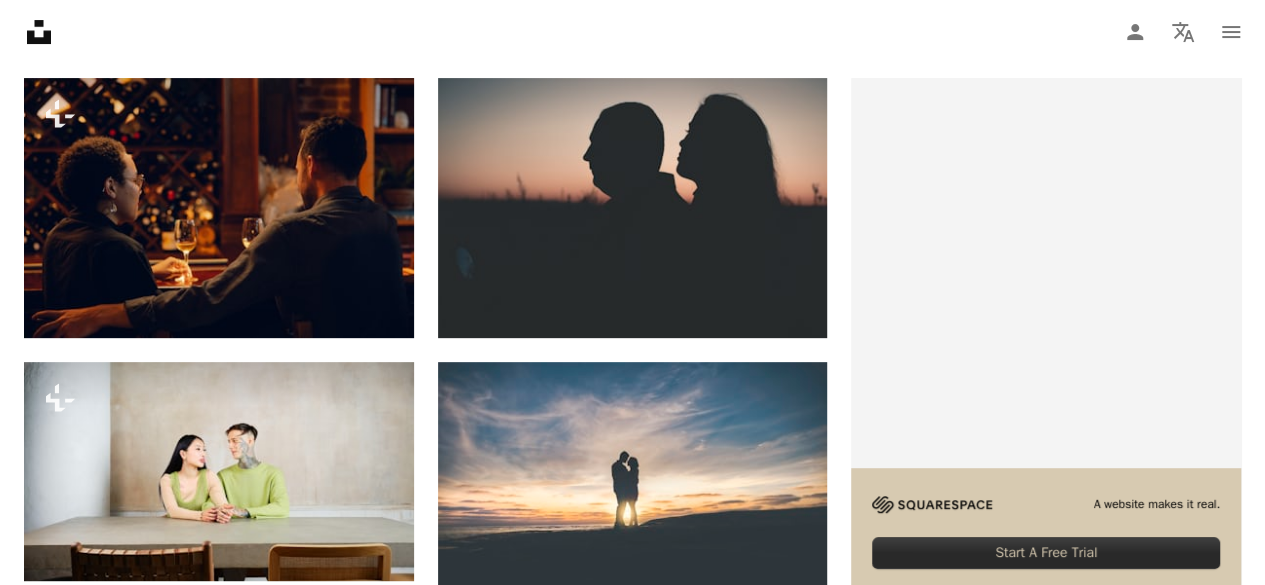 scroll, scrollTop: 0, scrollLeft: 0, axis: both 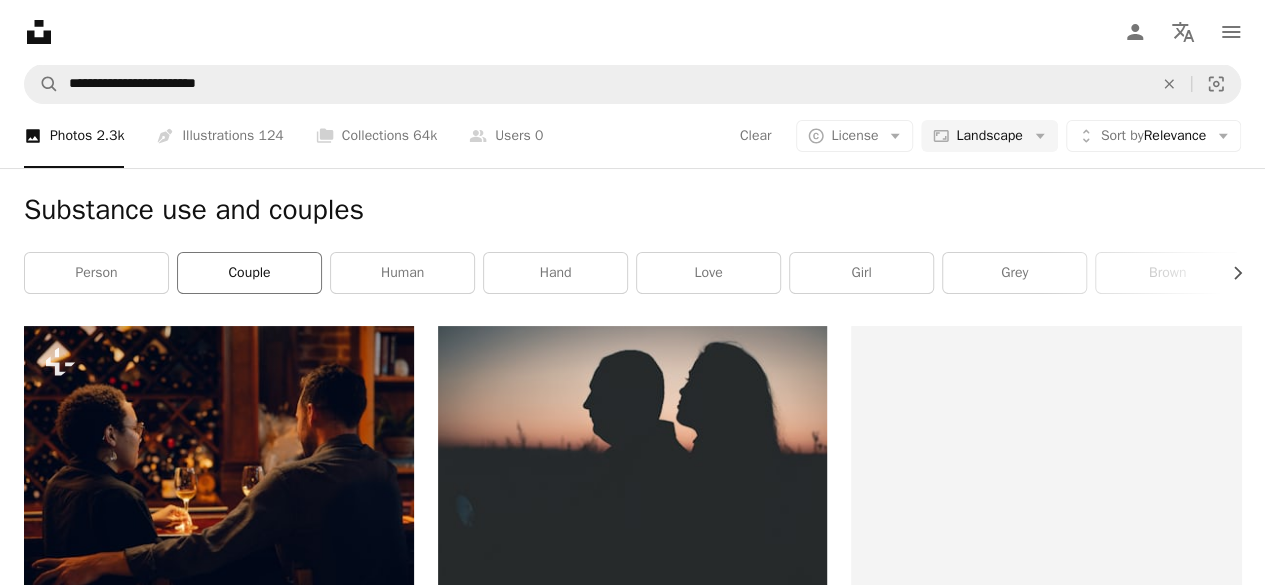 click on "couple" at bounding box center (249, 273) 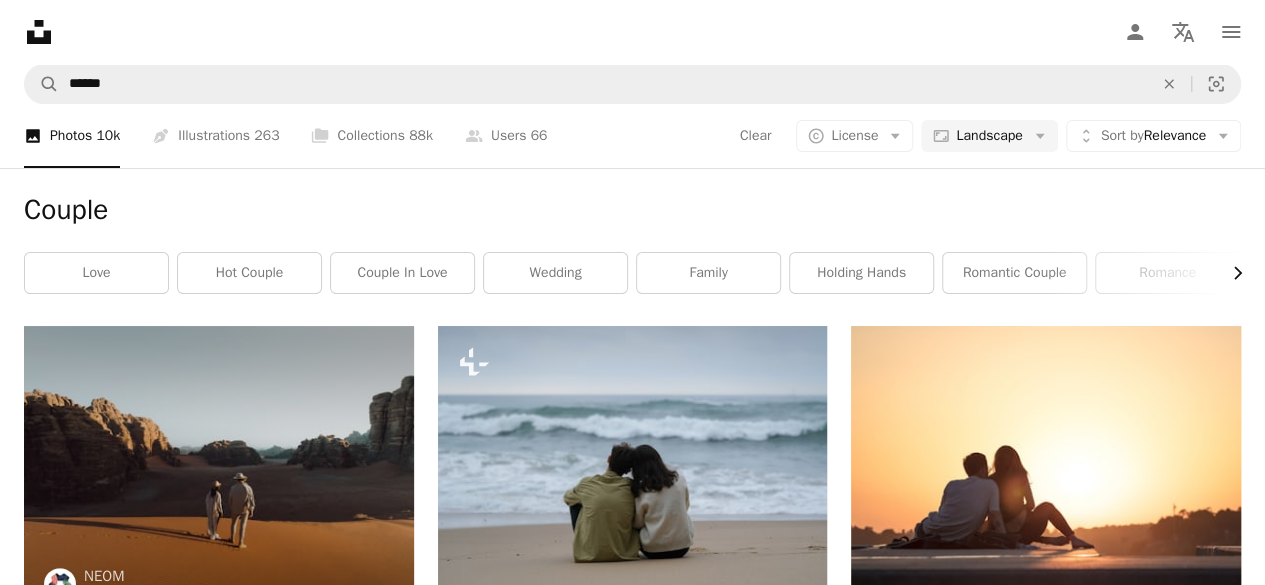 click on "Chevron right" 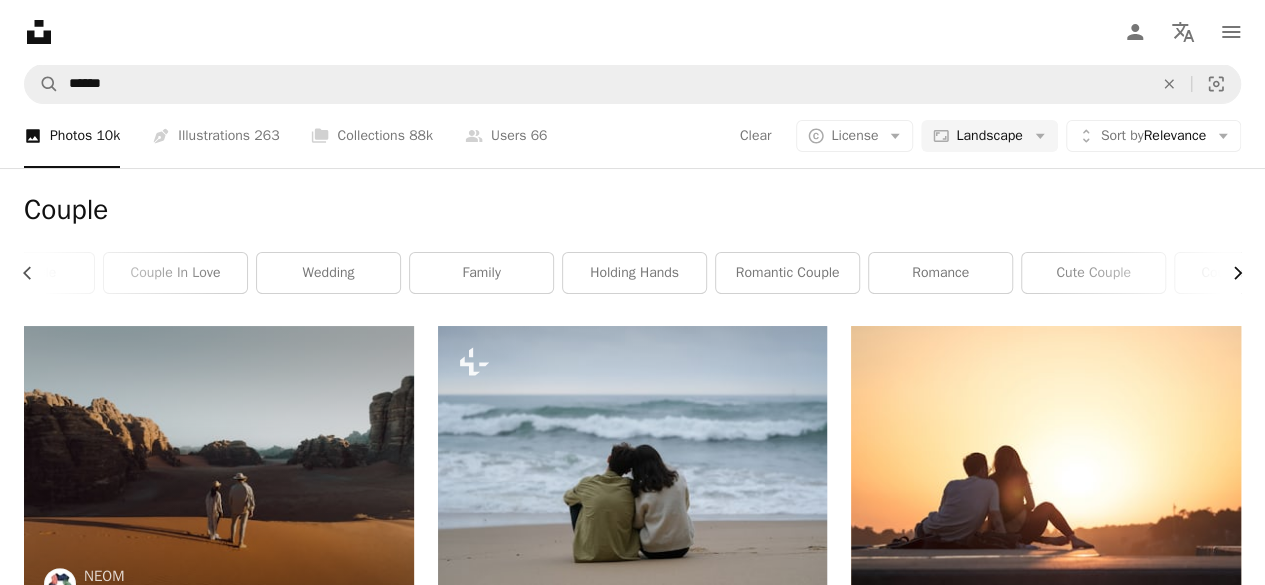 scroll, scrollTop: 0, scrollLeft: 300, axis: horizontal 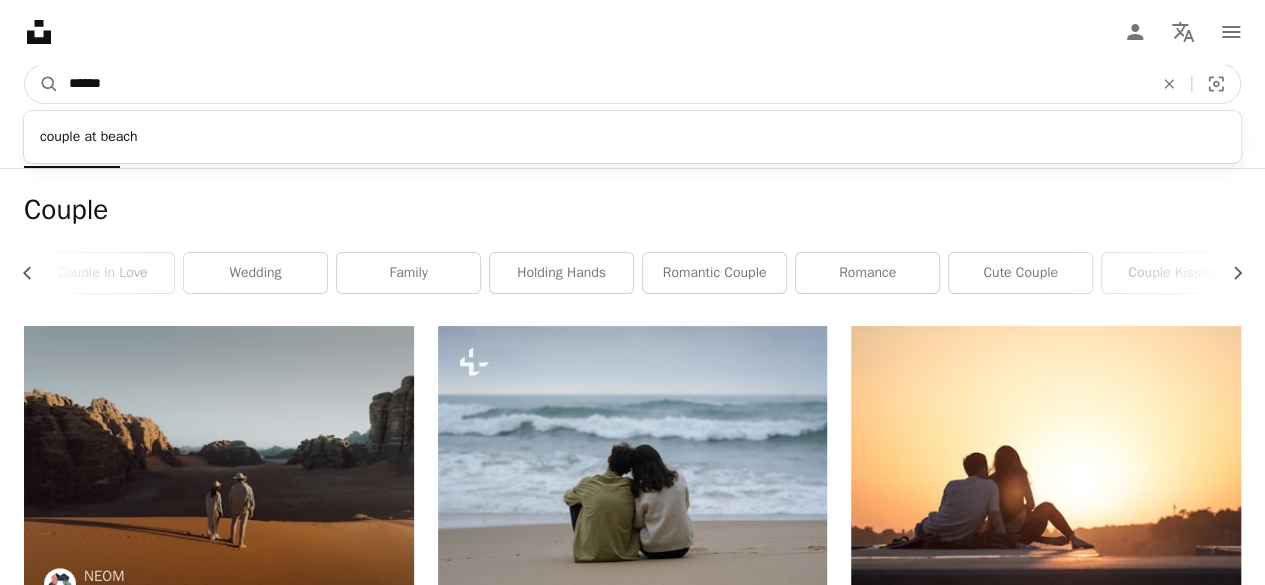 drag, startPoint x: 113, startPoint y: 87, endPoint x: 0, endPoint y: 85, distance: 113.0177 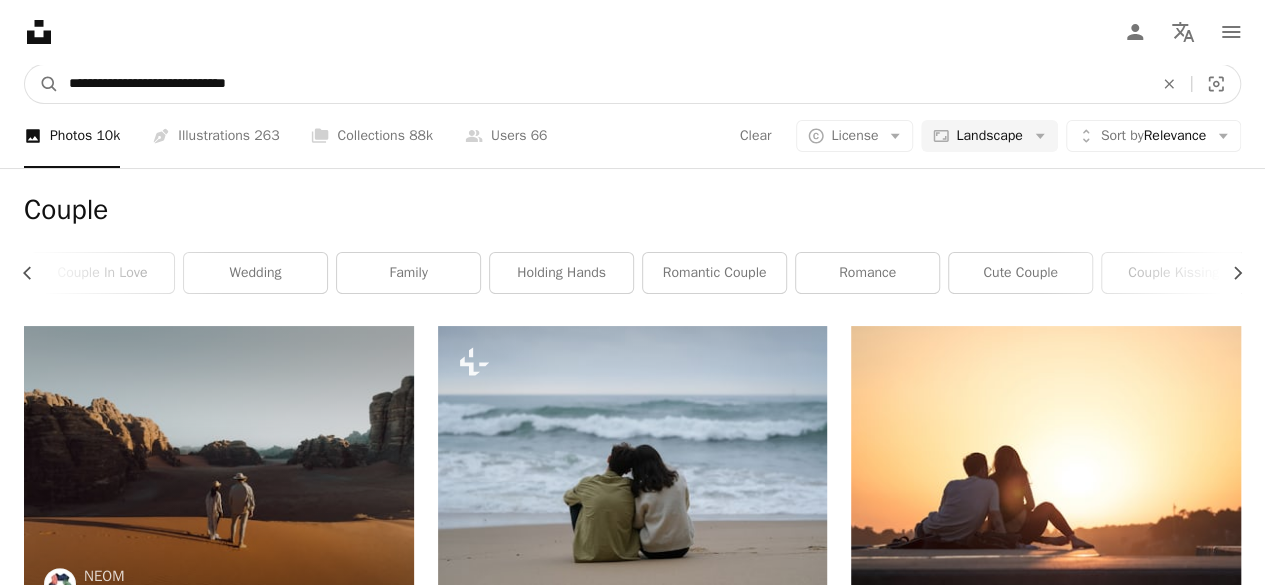 type on "**********" 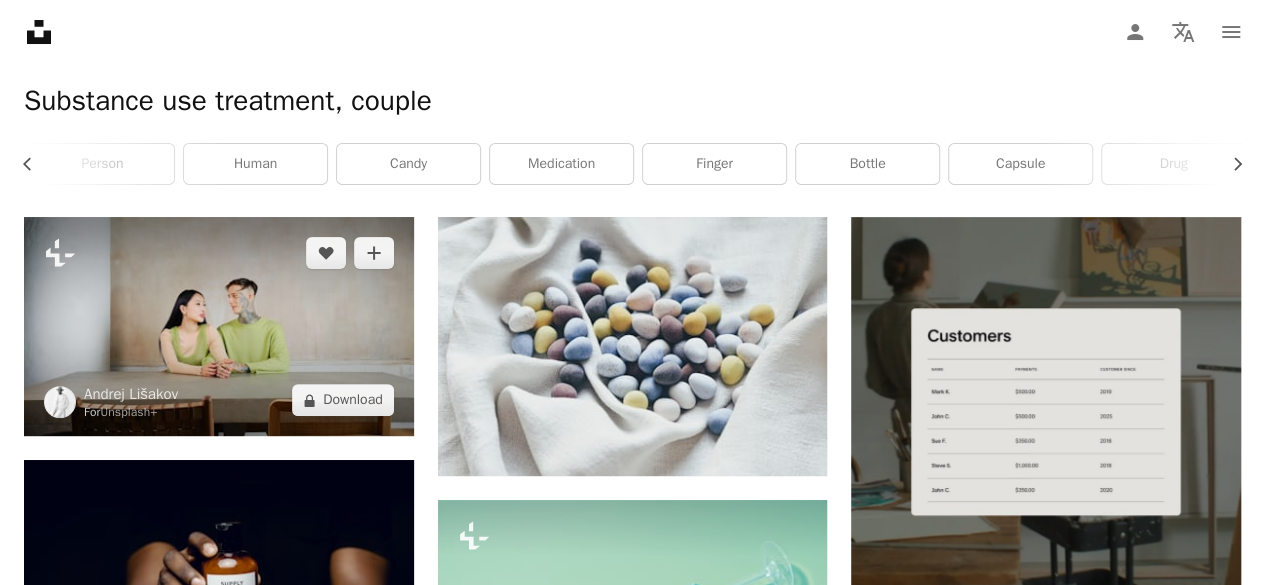 scroll, scrollTop: 0, scrollLeft: 0, axis: both 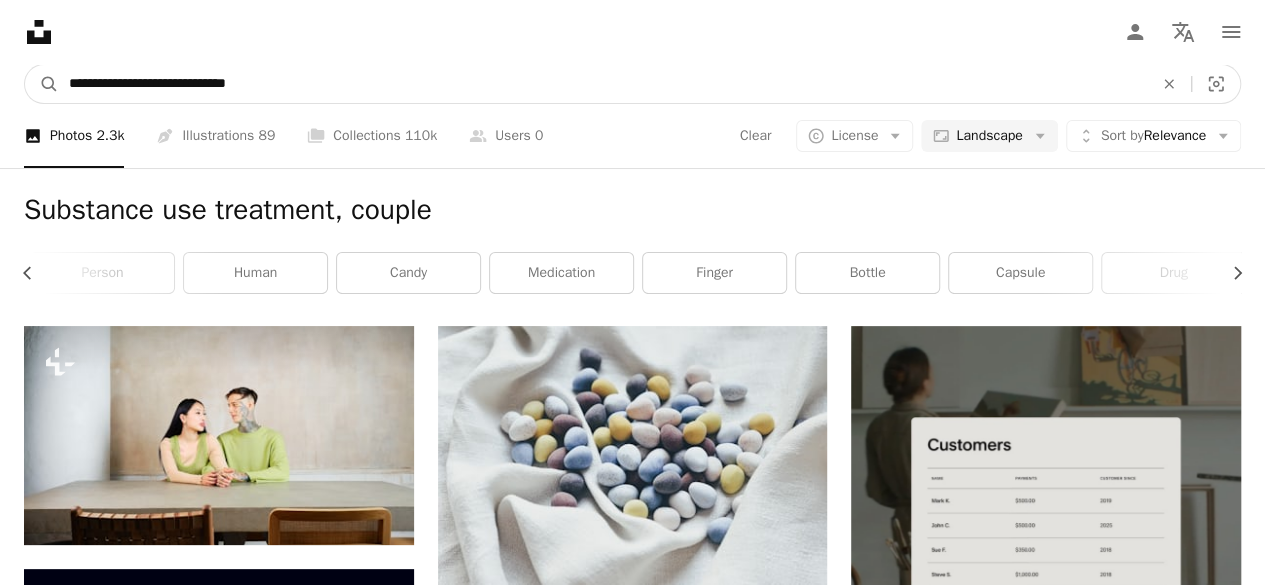 drag, startPoint x: 158, startPoint y: 82, endPoint x: 0, endPoint y: 71, distance: 158.38245 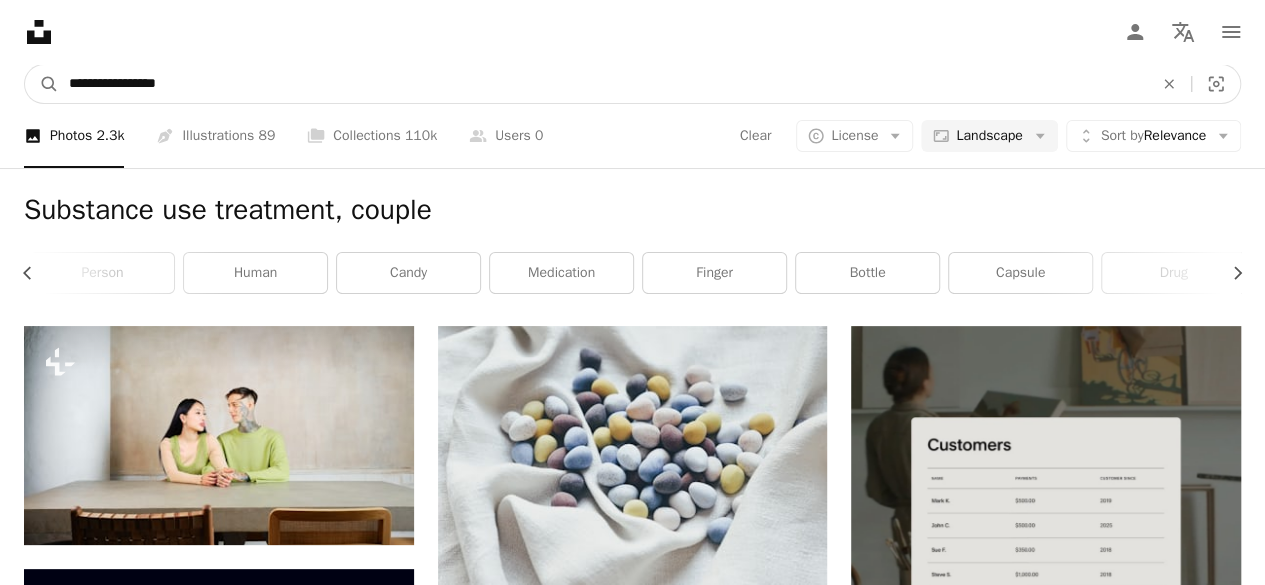 click on "A magnifying glass" at bounding box center (42, 84) 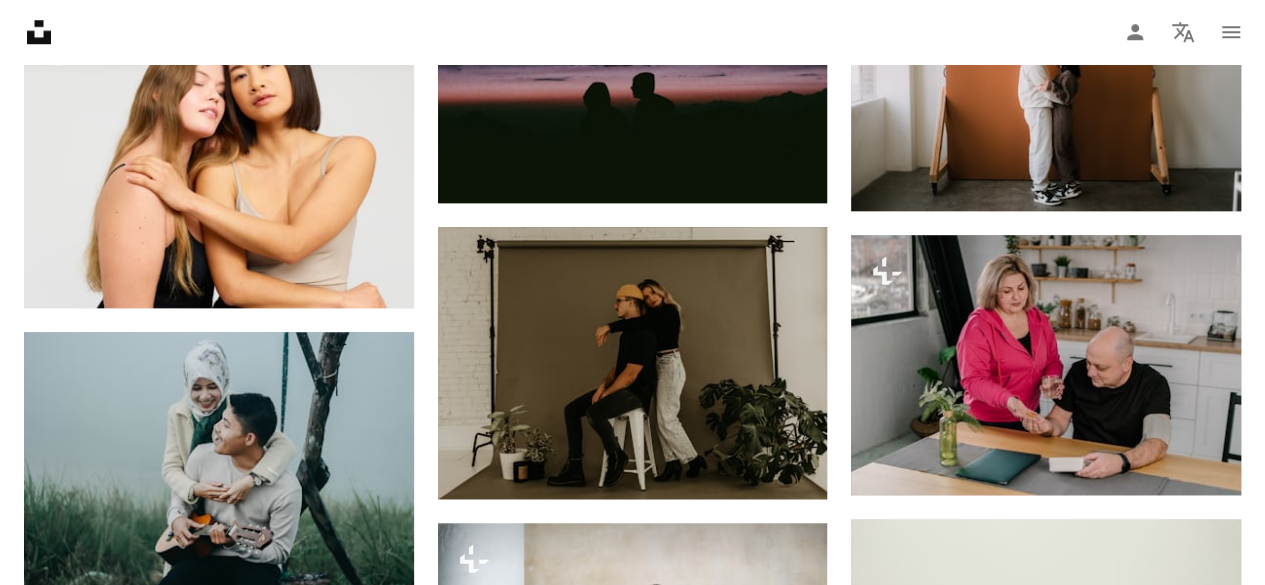 scroll, scrollTop: 0, scrollLeft: 0, axis: both 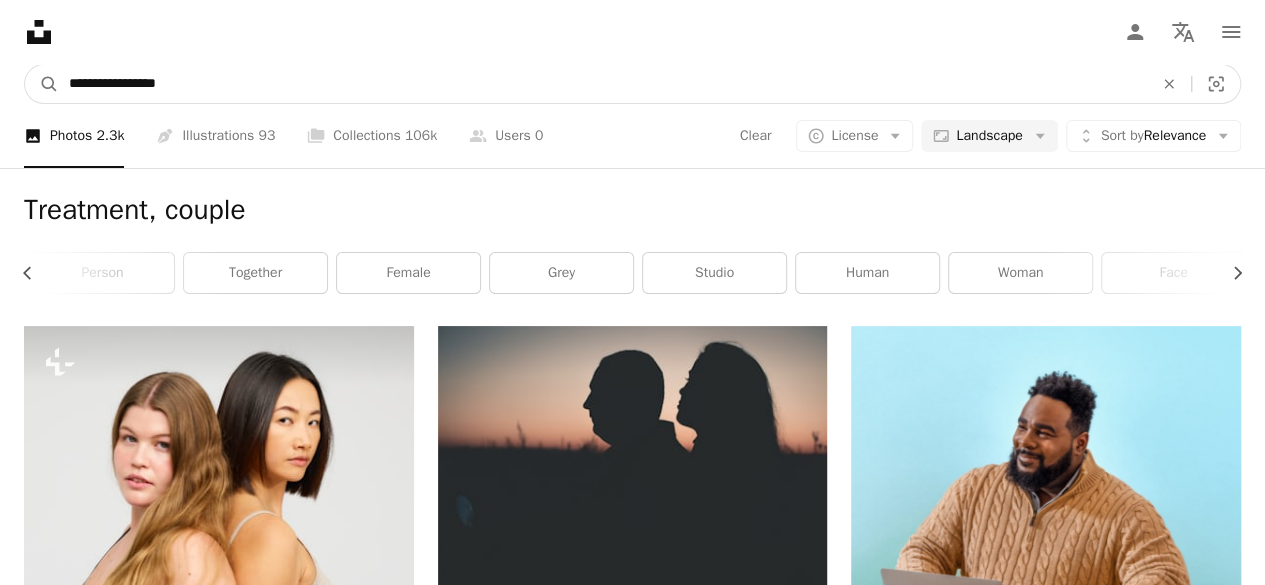 drag, startPoint x: 198, startPoint y: 83, endPoint x: 0, endPoint y: 78, distance: 198.06313 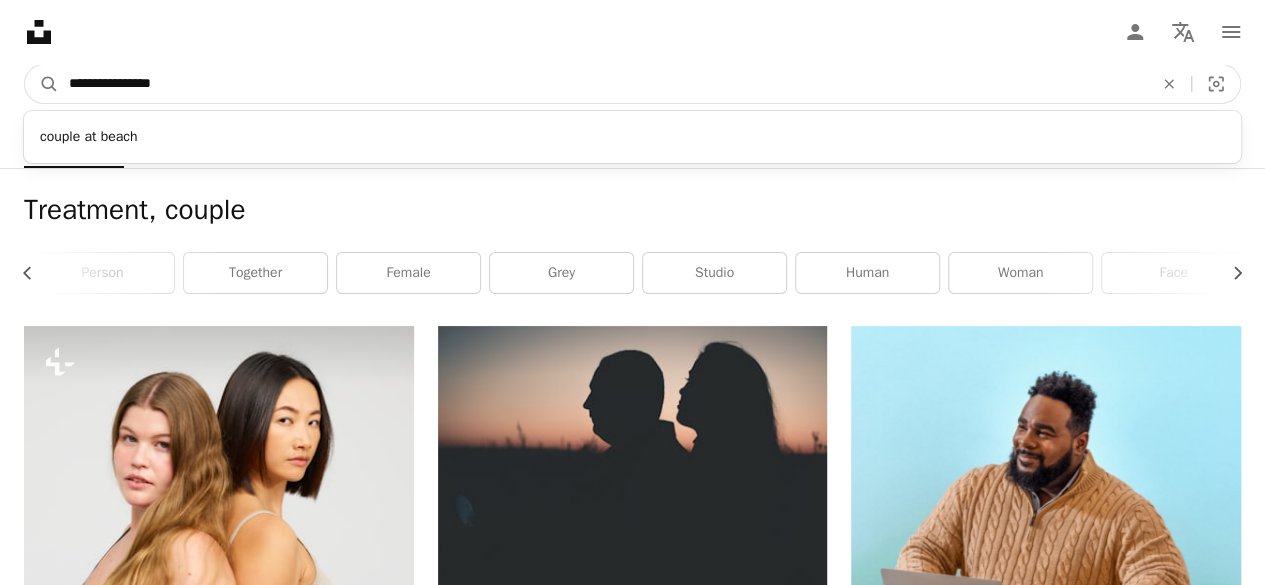 type on "**********" 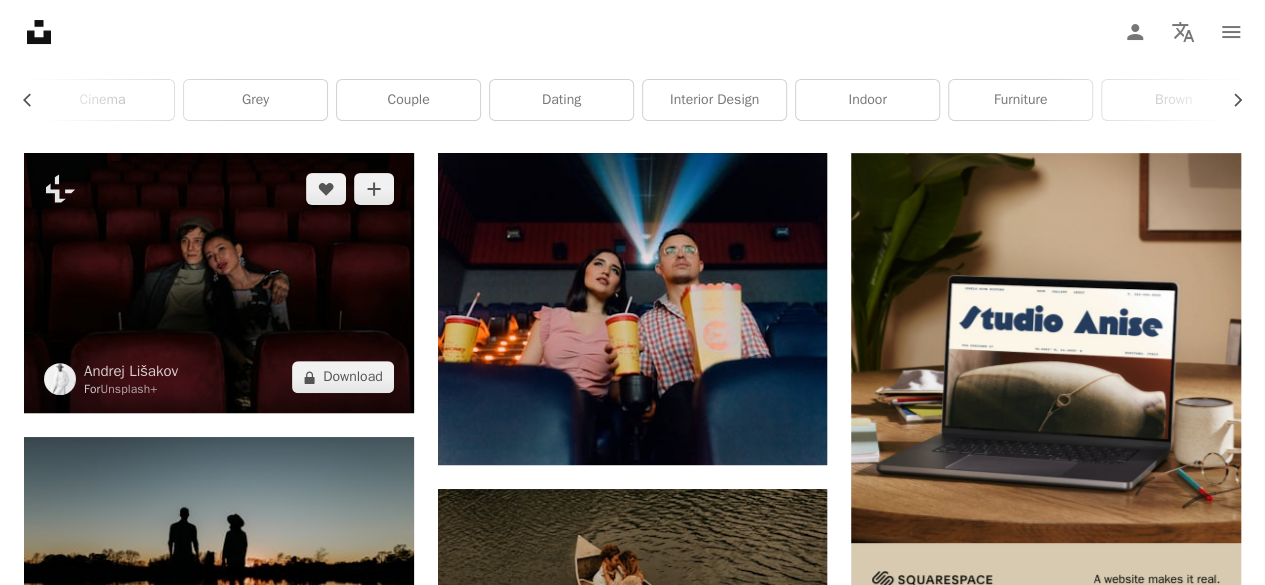 scroll, scrollTop: 0, scrollLeft: 0, axis: both 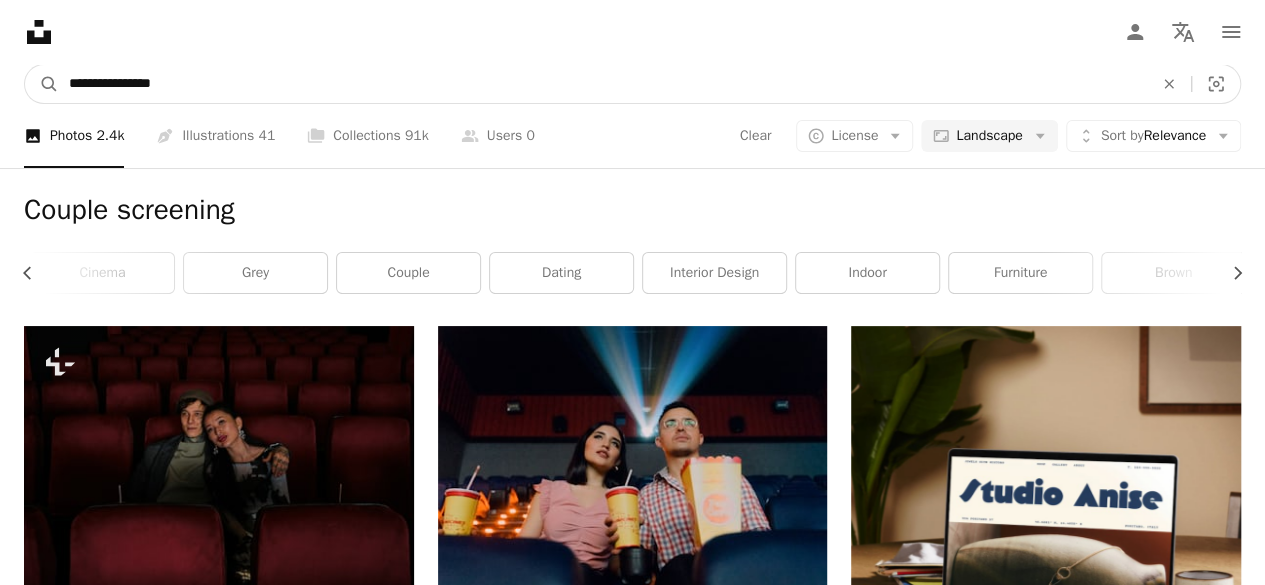drag, startPoint x: 193, startPoint y: 90, endPoint x: 110, endPoint y: 87, distance: 83.0542 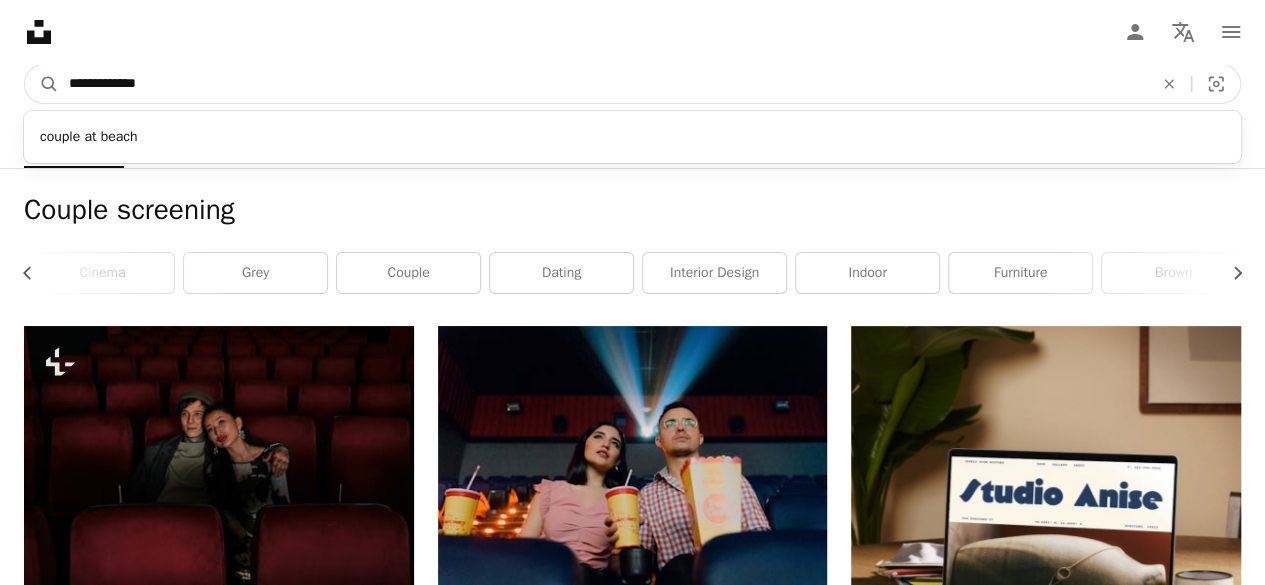 type on "**********" 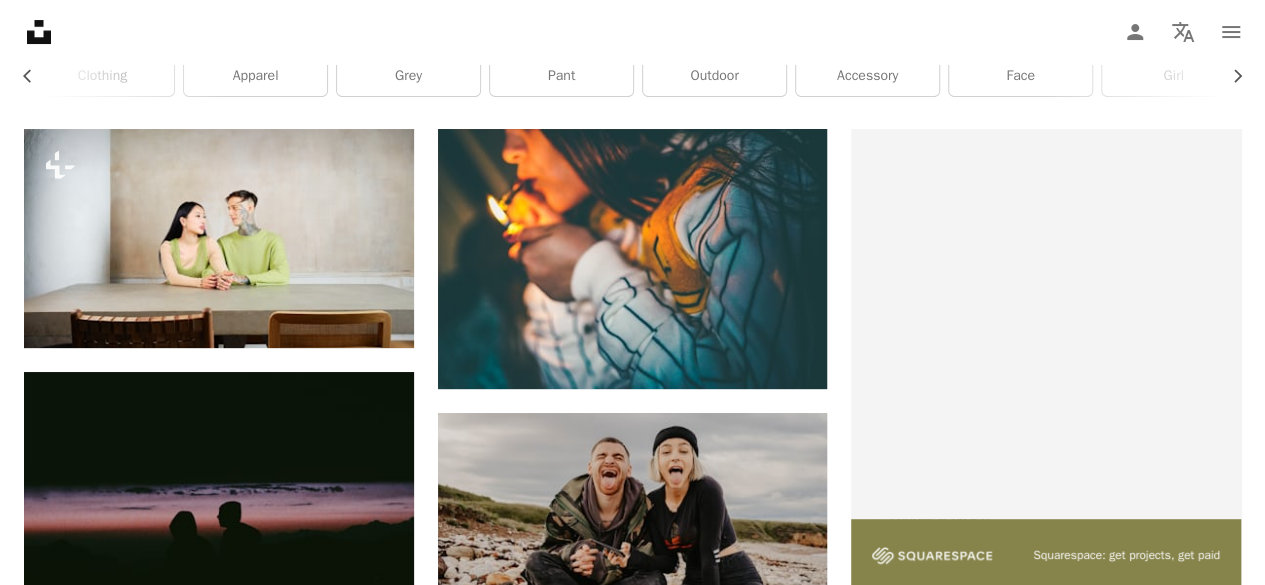 scroll, scrollTop: 0, scrollLeft: 0, axis: both 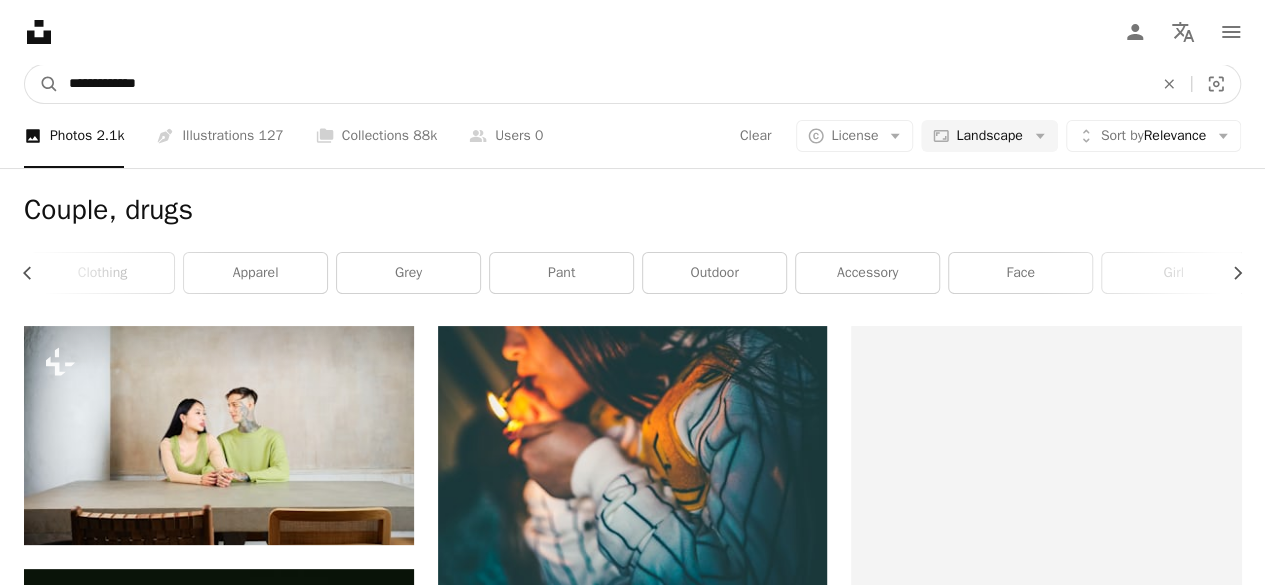 drag, startPoint x: 171, startPoint y: 79, endPoint x: 14, endPoint y: 78, distance: 157.00319 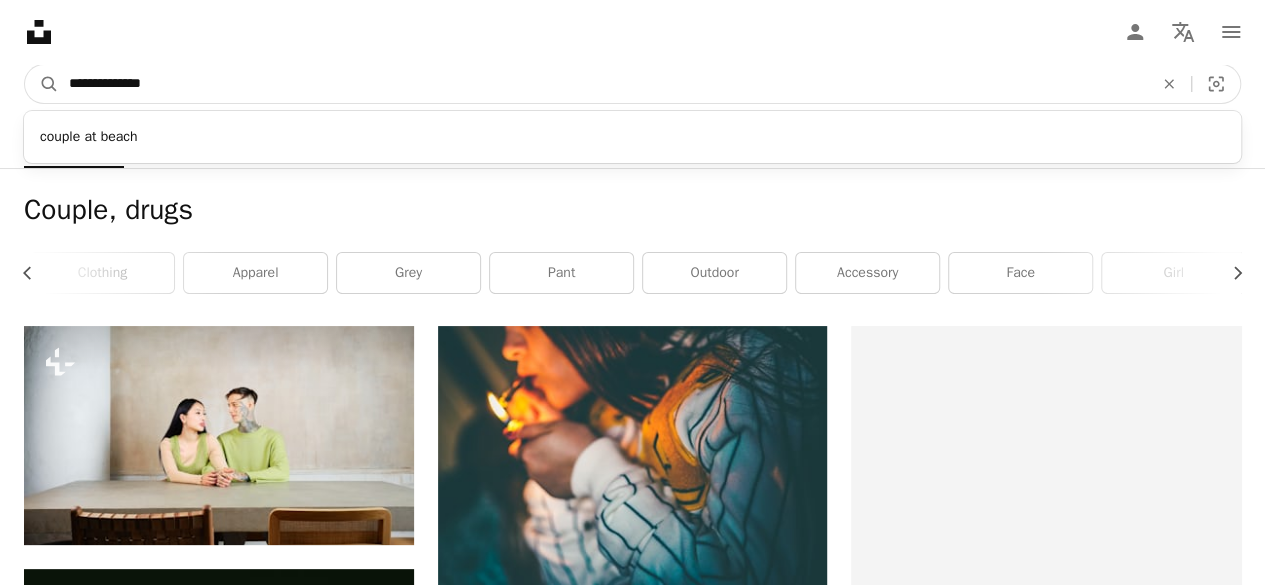 type on "**********" 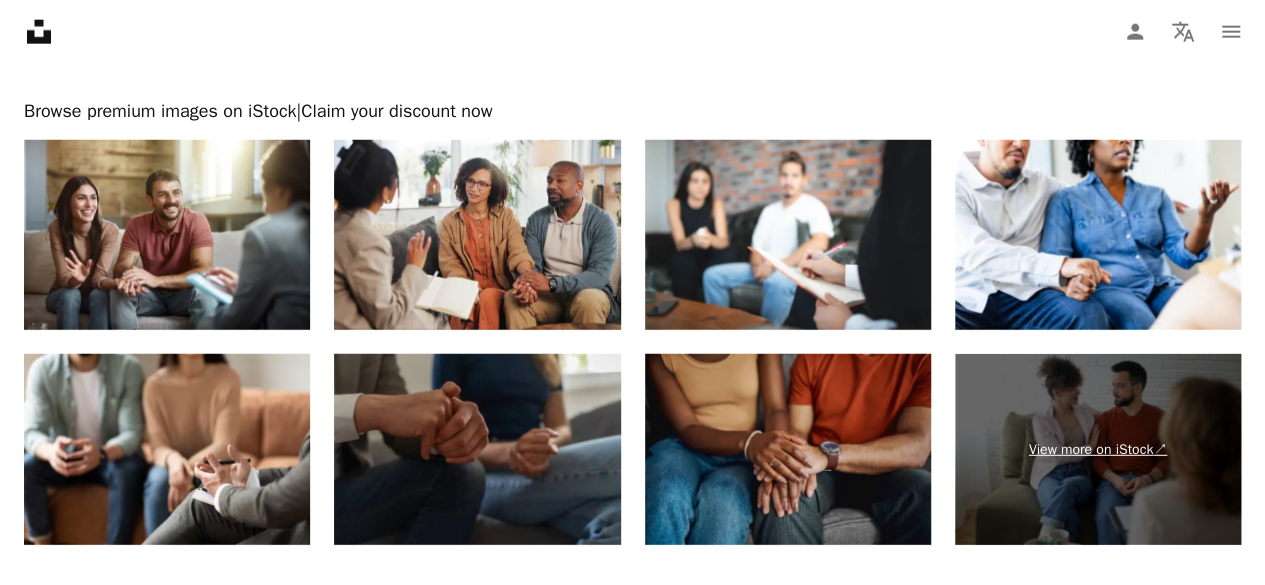 scroll, scrollTop: 2535, scrollLeft: 0, axis: vertical 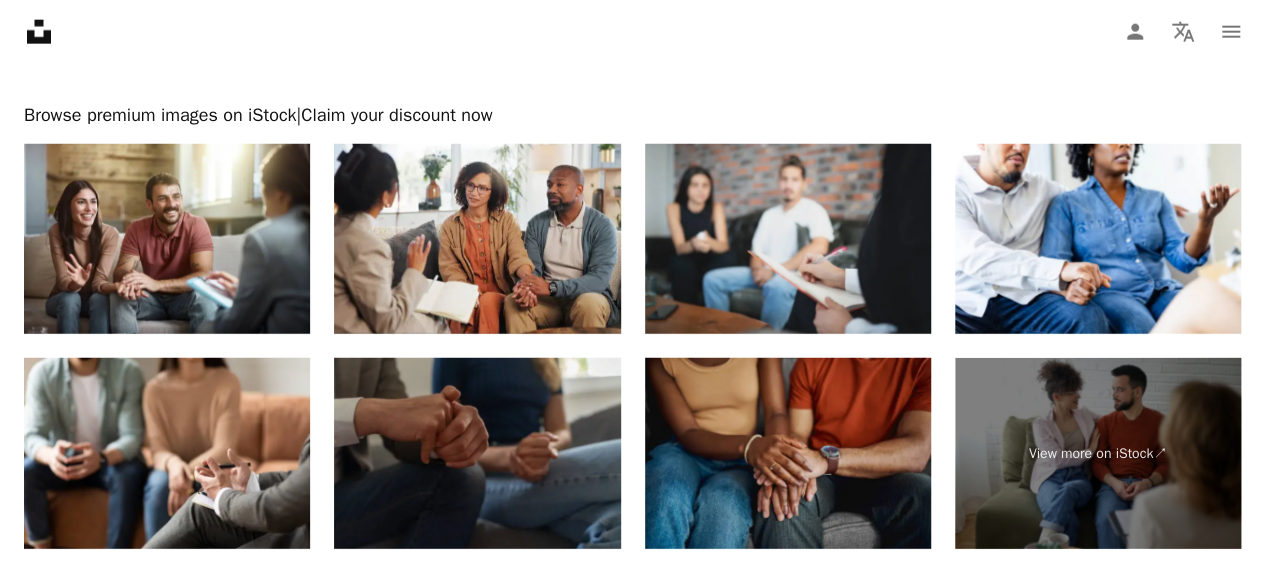 click at bounding box center (788, 239) 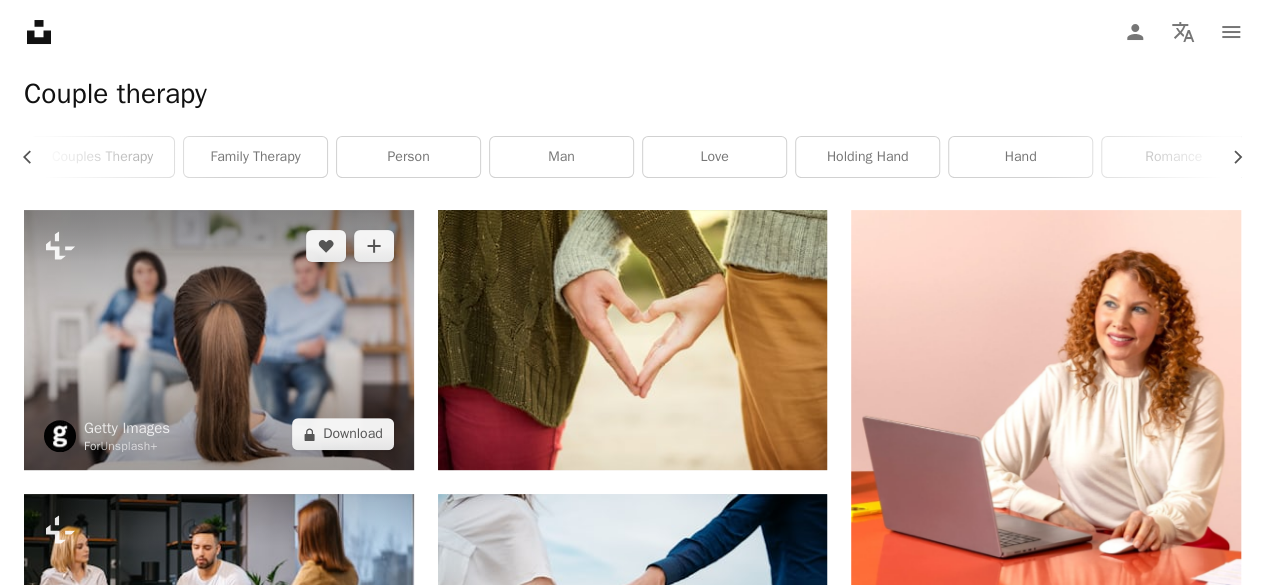 scroll, scrollTop: 0, scrollLeft: 0, axis: both 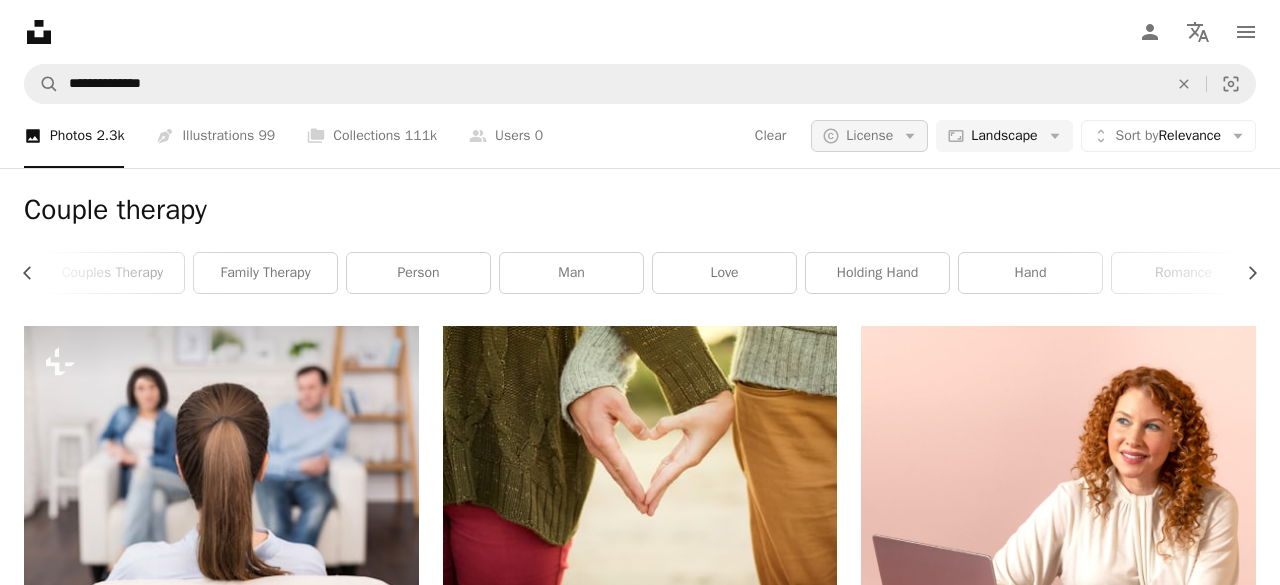click on "License" at bounding box center (869, 135) 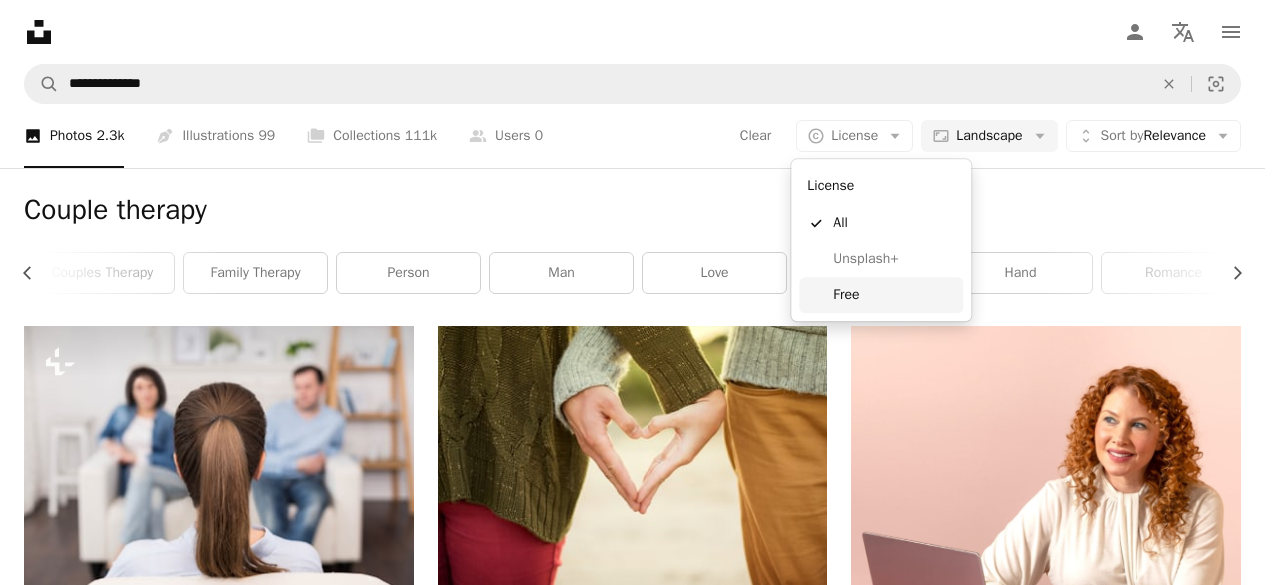 click on "Free" at bounding box center [894, 295] 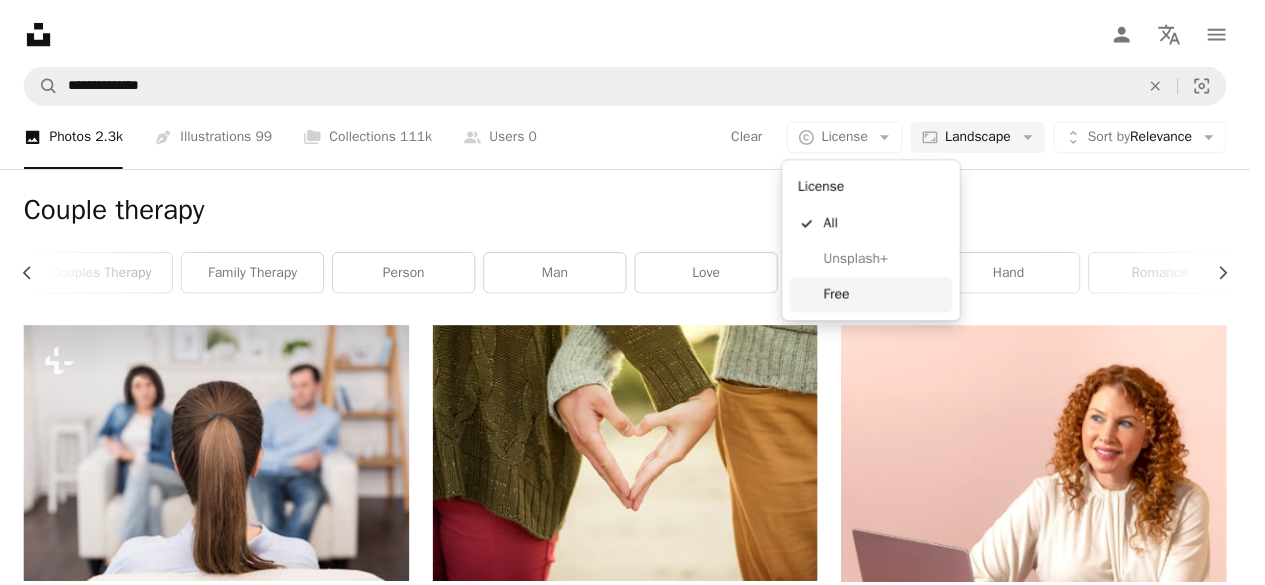 scroll, scrollTop: 0, scrollLeft: 290, axis: horizontal 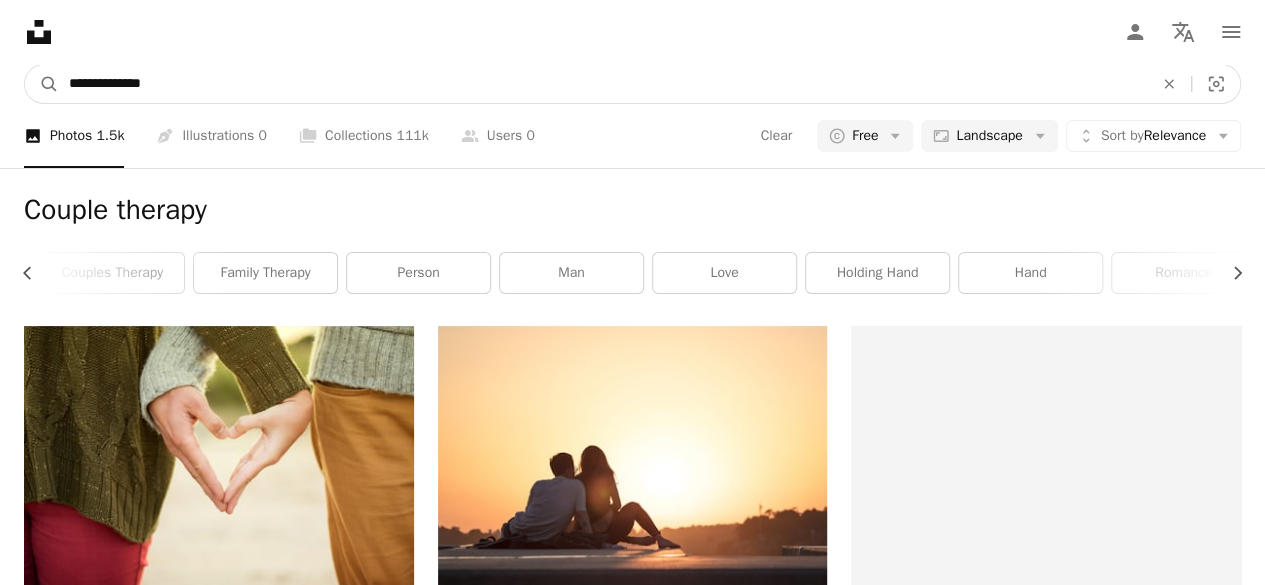click on "**********" at bounding box center [603, 84] 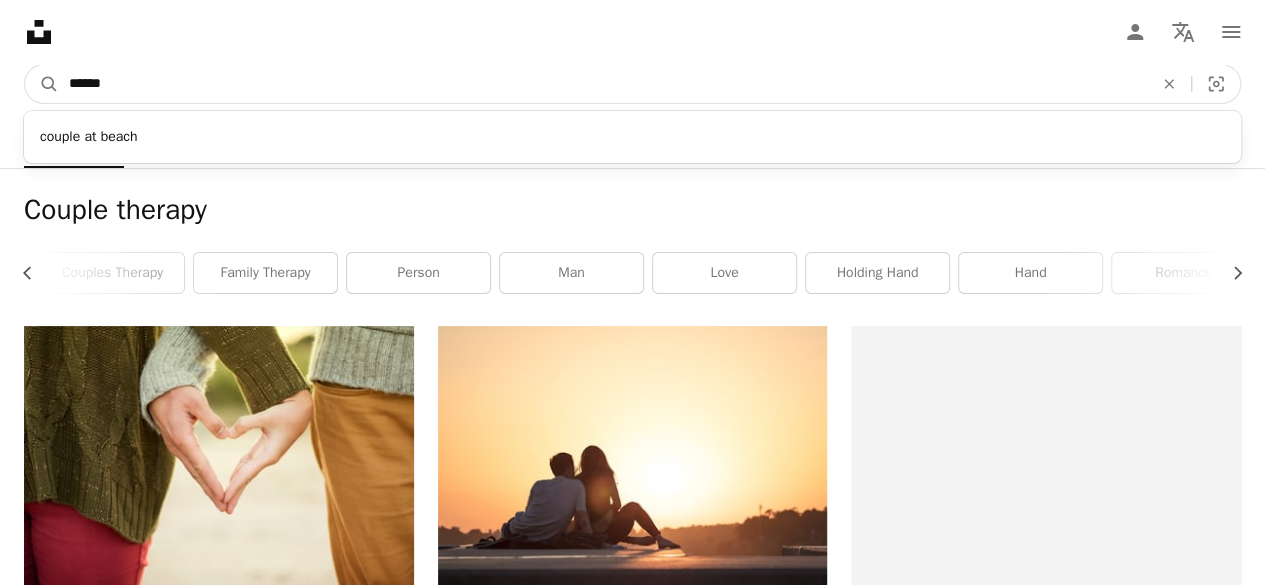type on "******" 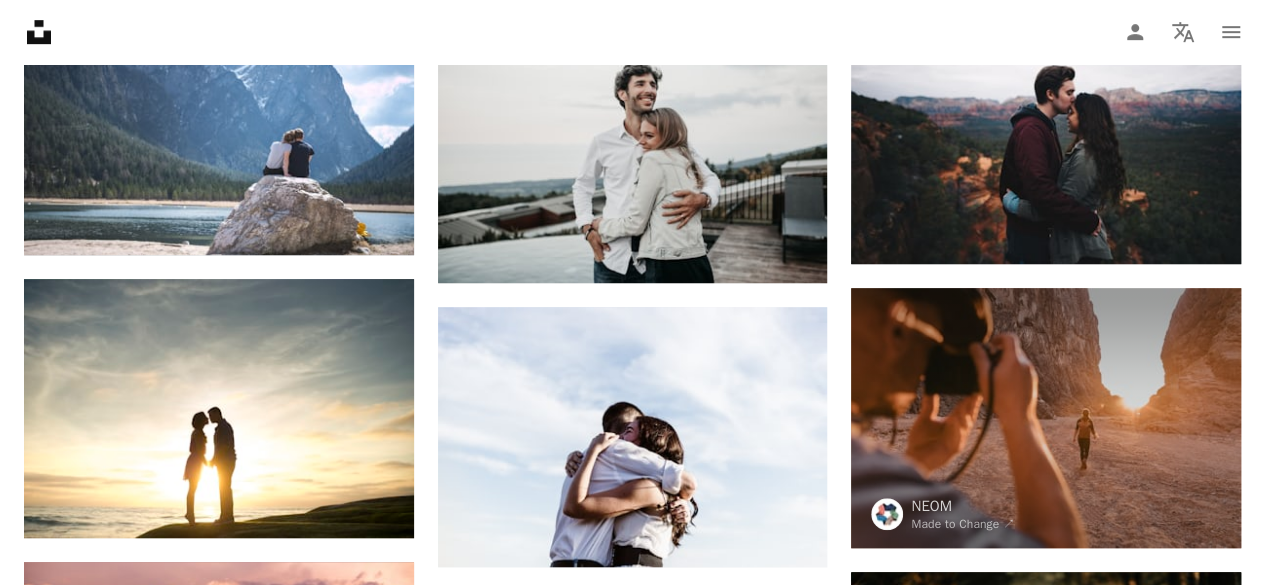 scroll, scrollTop: 0, scrollLeft: 0, axis: both 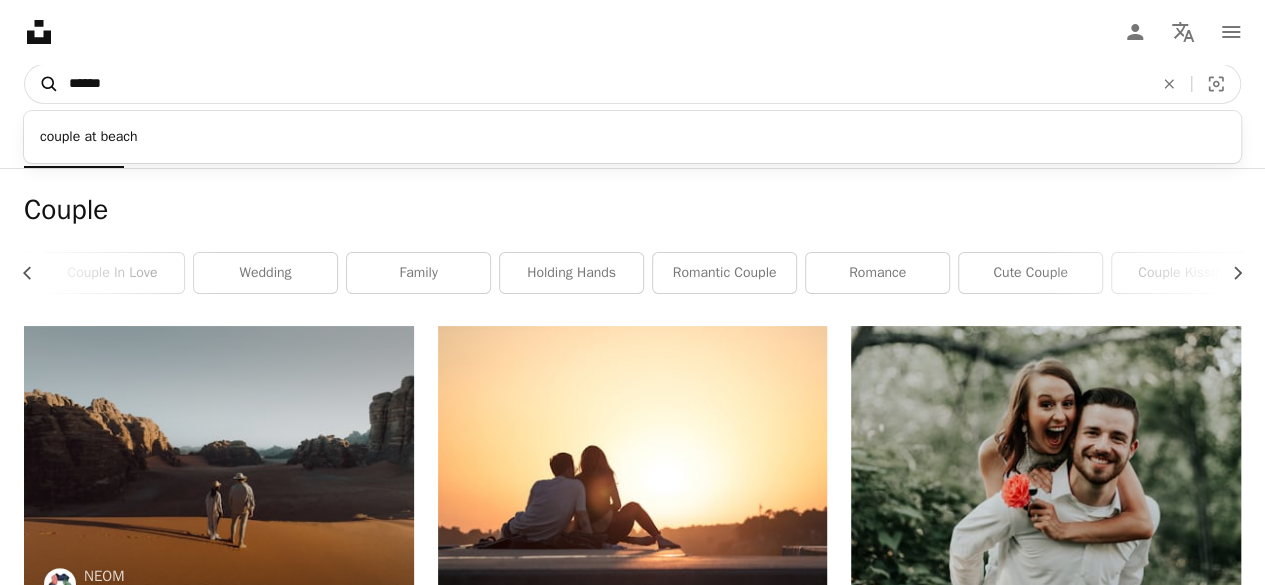 drag, startPoint x: 136, startPoint y: 94, endPoint x: 46, endPoint y: 85, distance: 90.44888 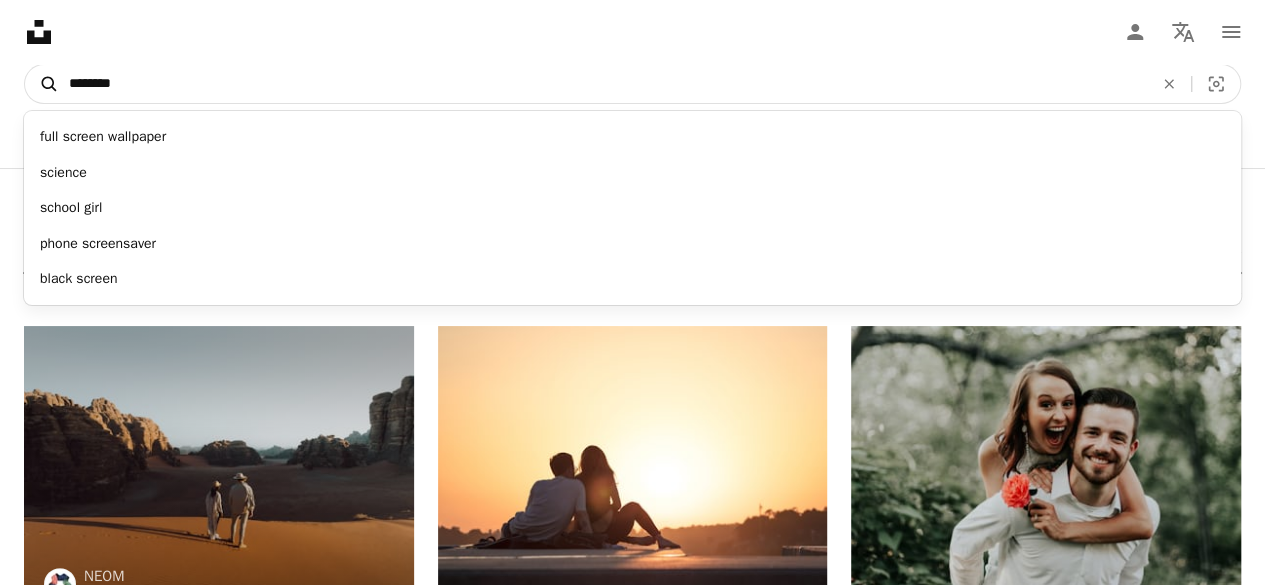 type on "*********" 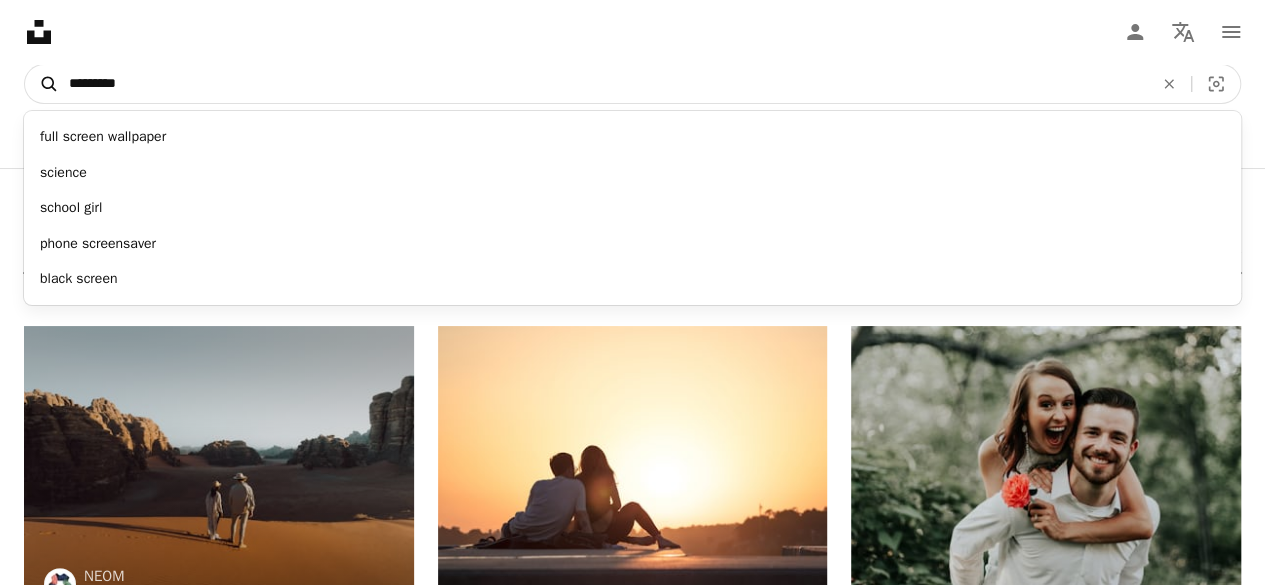 click on "A magnifying glass" at bounding box center (42, 84) 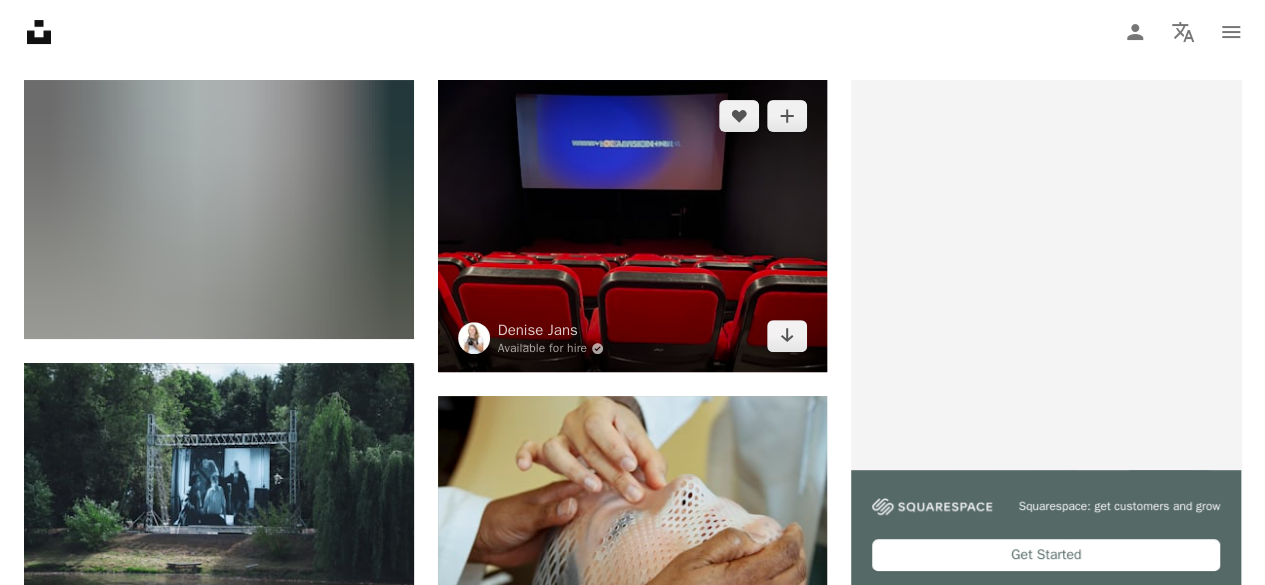 scroll, scrollTop: 0, scrollLeft: 0, axis: both 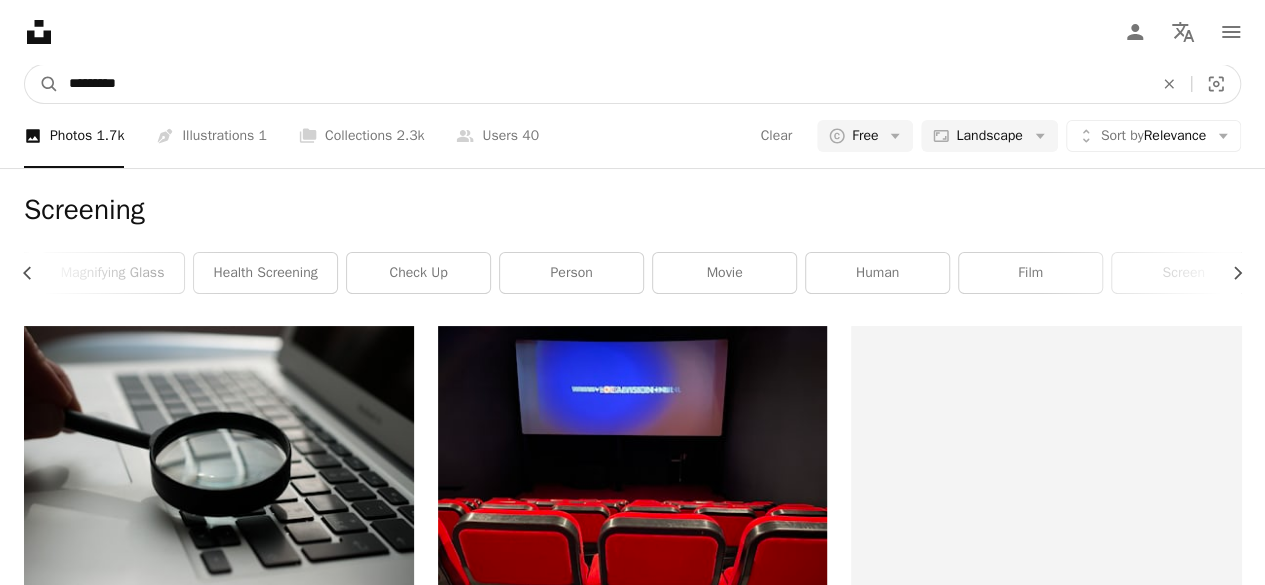 drag, startPoint x: 128, startPoint y: 90, endPoint x: 0, endPoint y: 54, distance: 132.96616 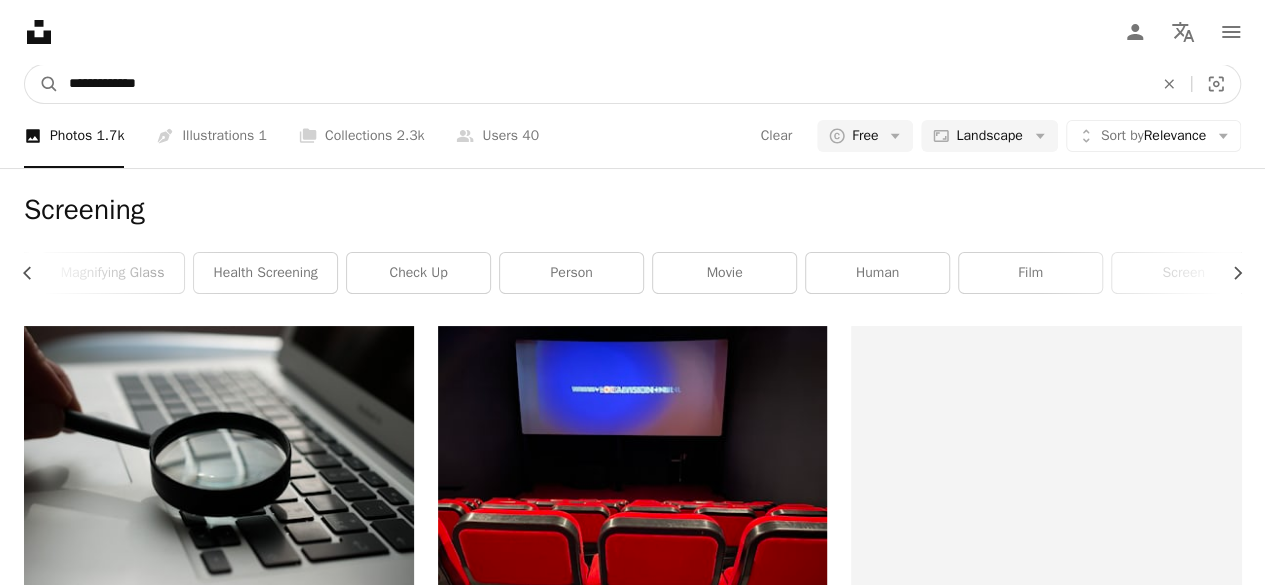 type on "**********" 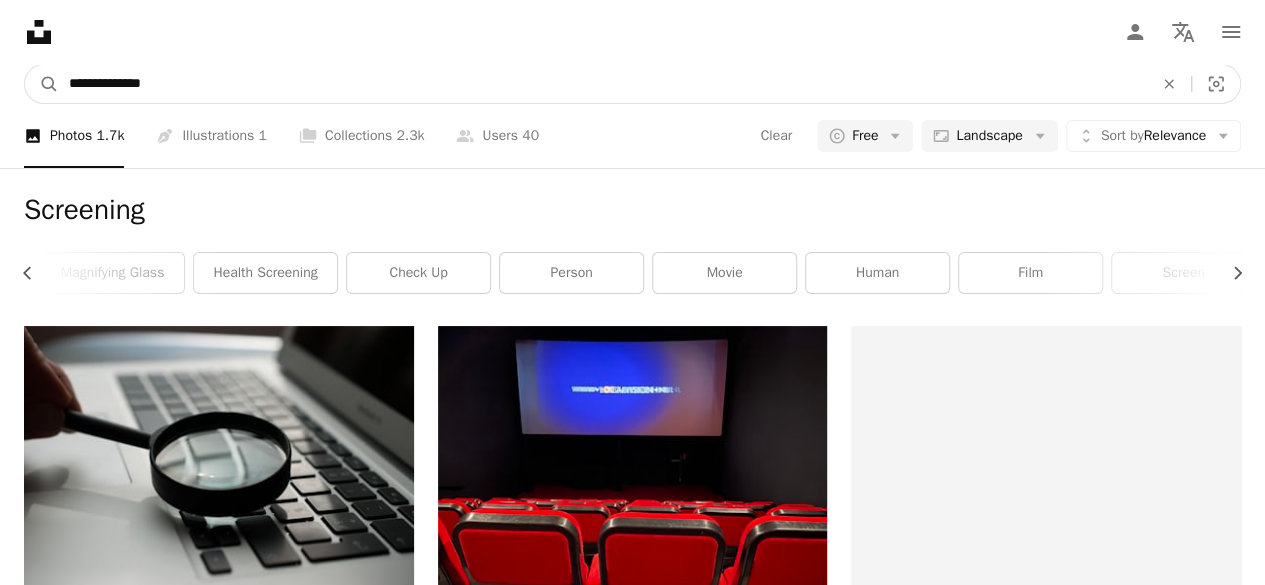 click on "A magnifying glass" at bounding box center [42, 84] 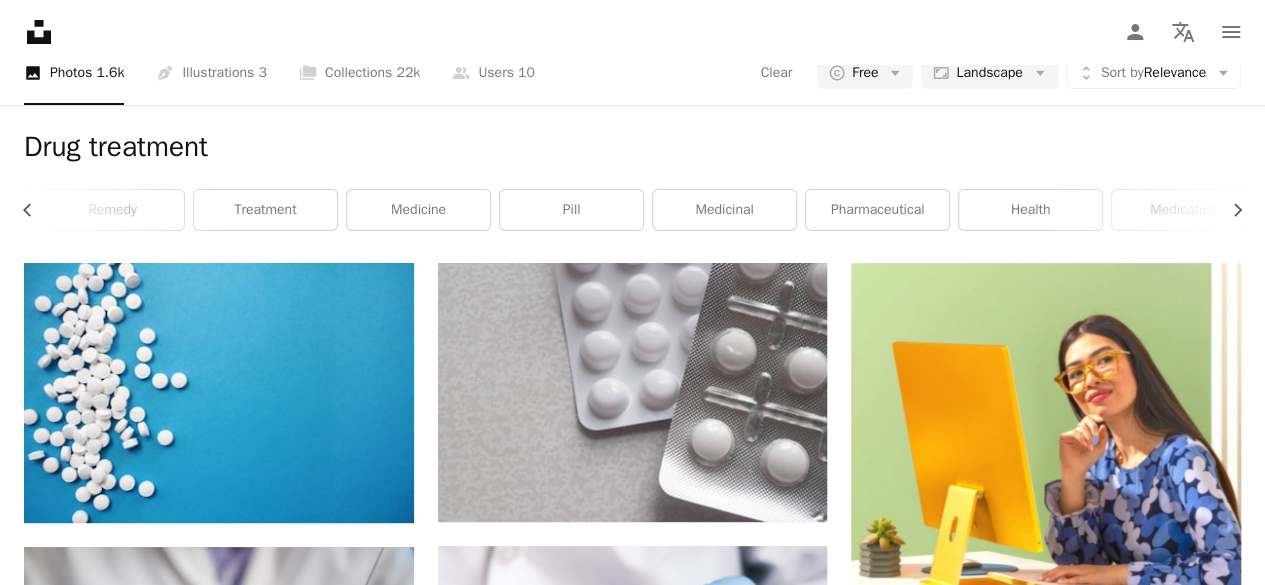 scroll, scrollTop: 0, scrollLeft: 0, axis: both 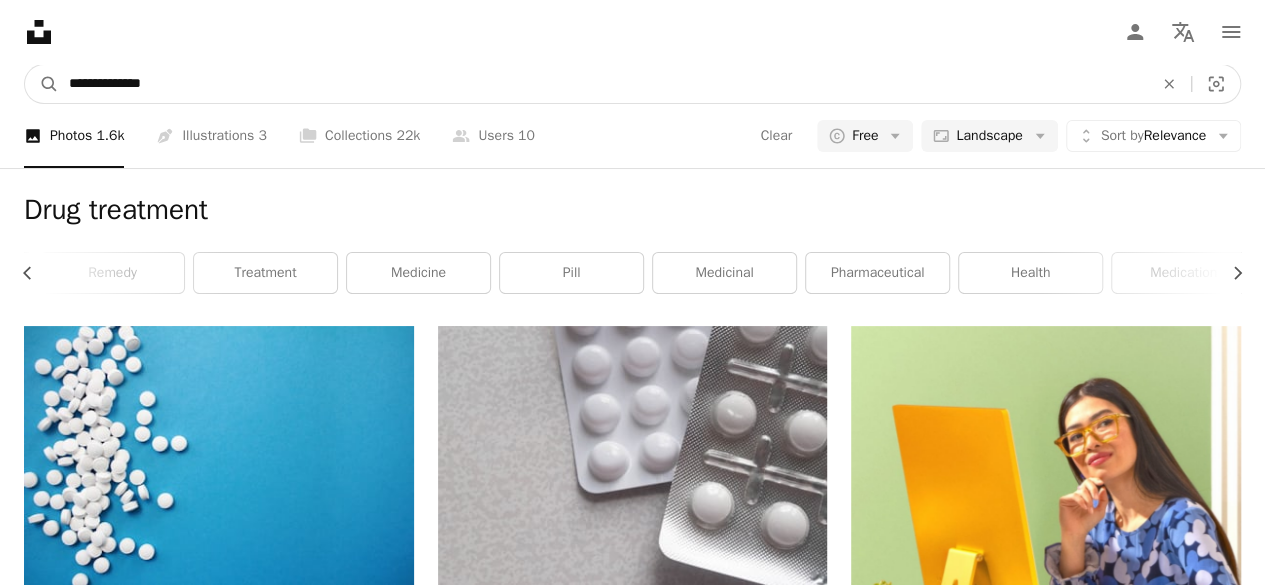 drag, startPoint x: 174, startPoint y: 88, endPoint x: 0, endPoint y: 87, distance: 174.00287 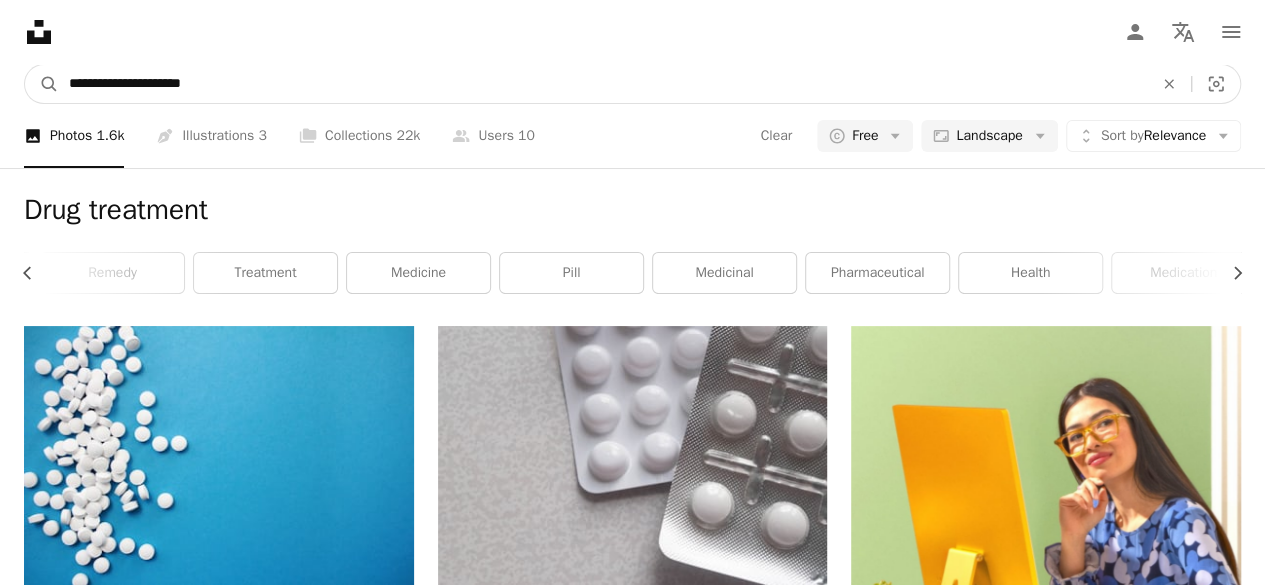 type on "**********" 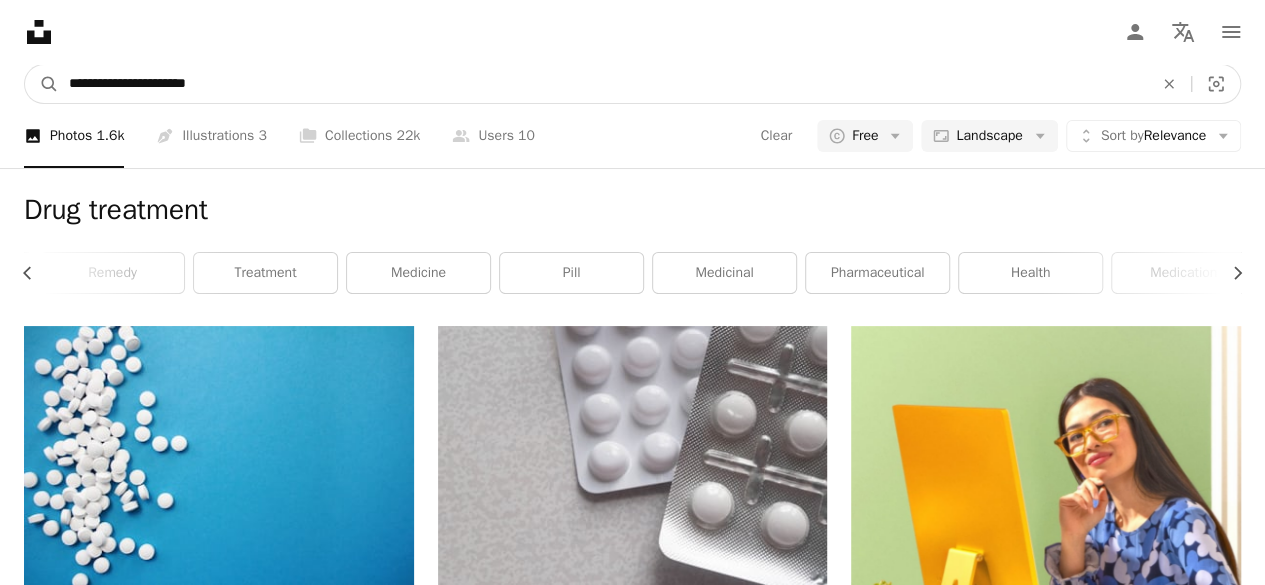 click on "A magnifying glass" at bounding box center [42, 84] 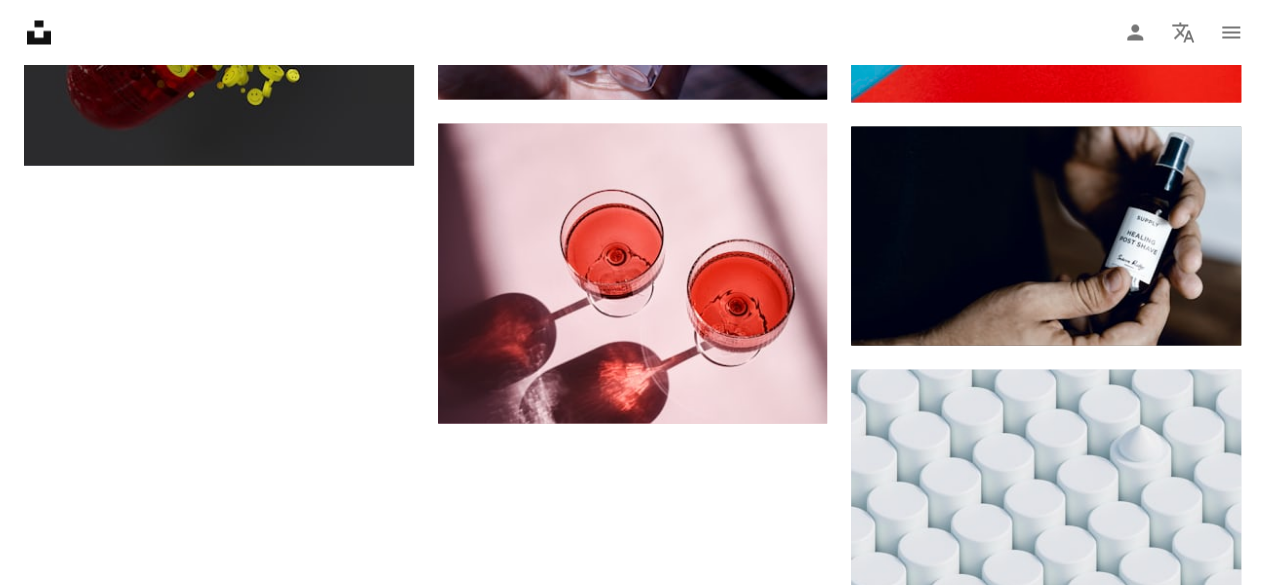 scroll, scrollTop: 1854, scrollLeft: 0, axis: vertical 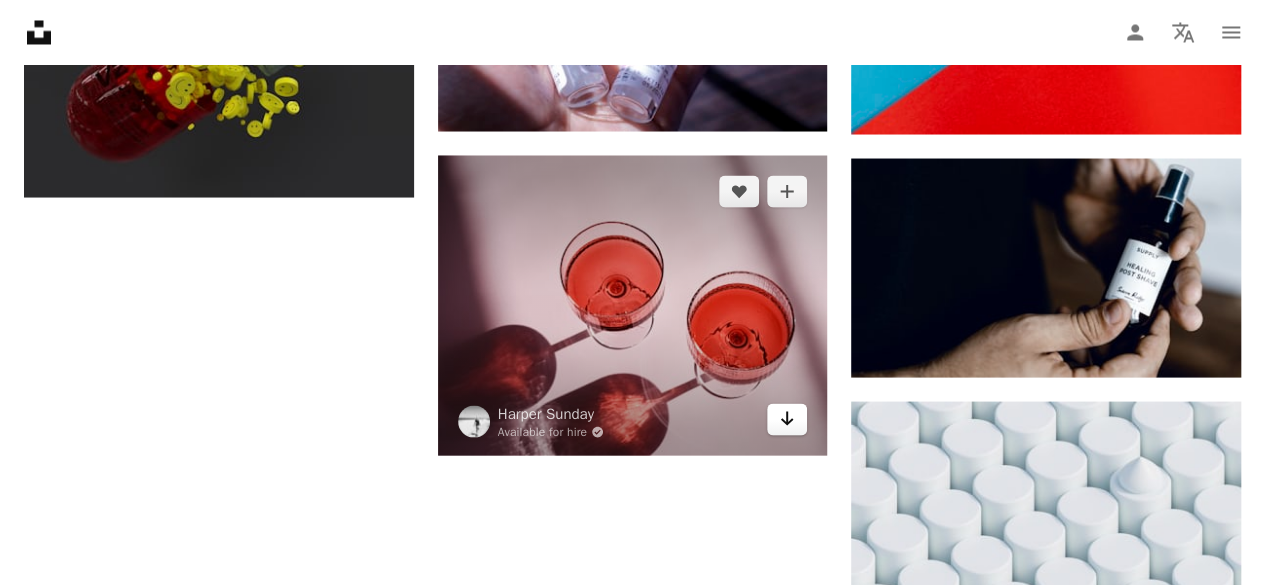 click on "Arrow pointing down" at bounding box center (787, 419) 